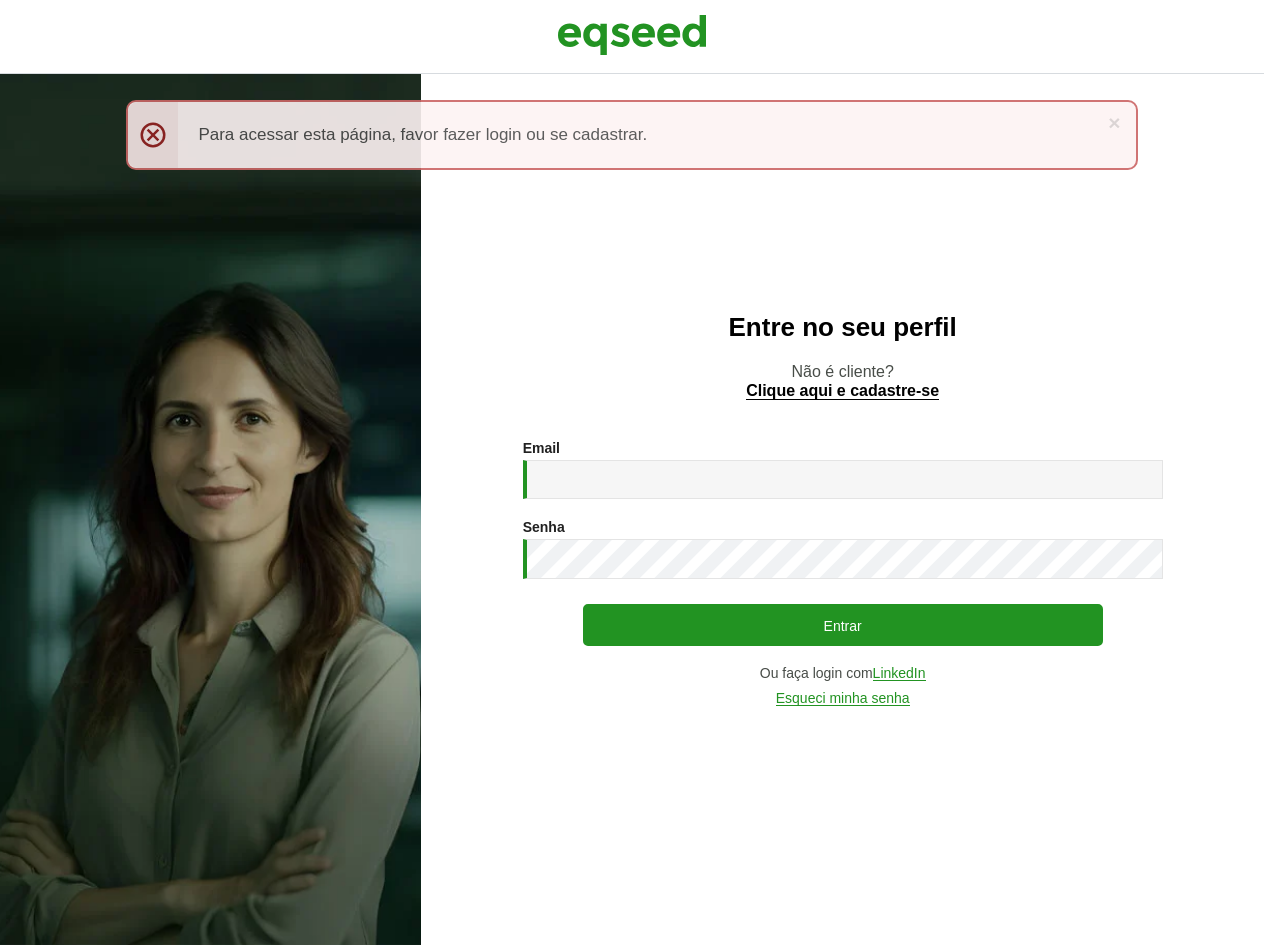 scroll, scrollTop: 0, scrollLeft: 0, axis: both 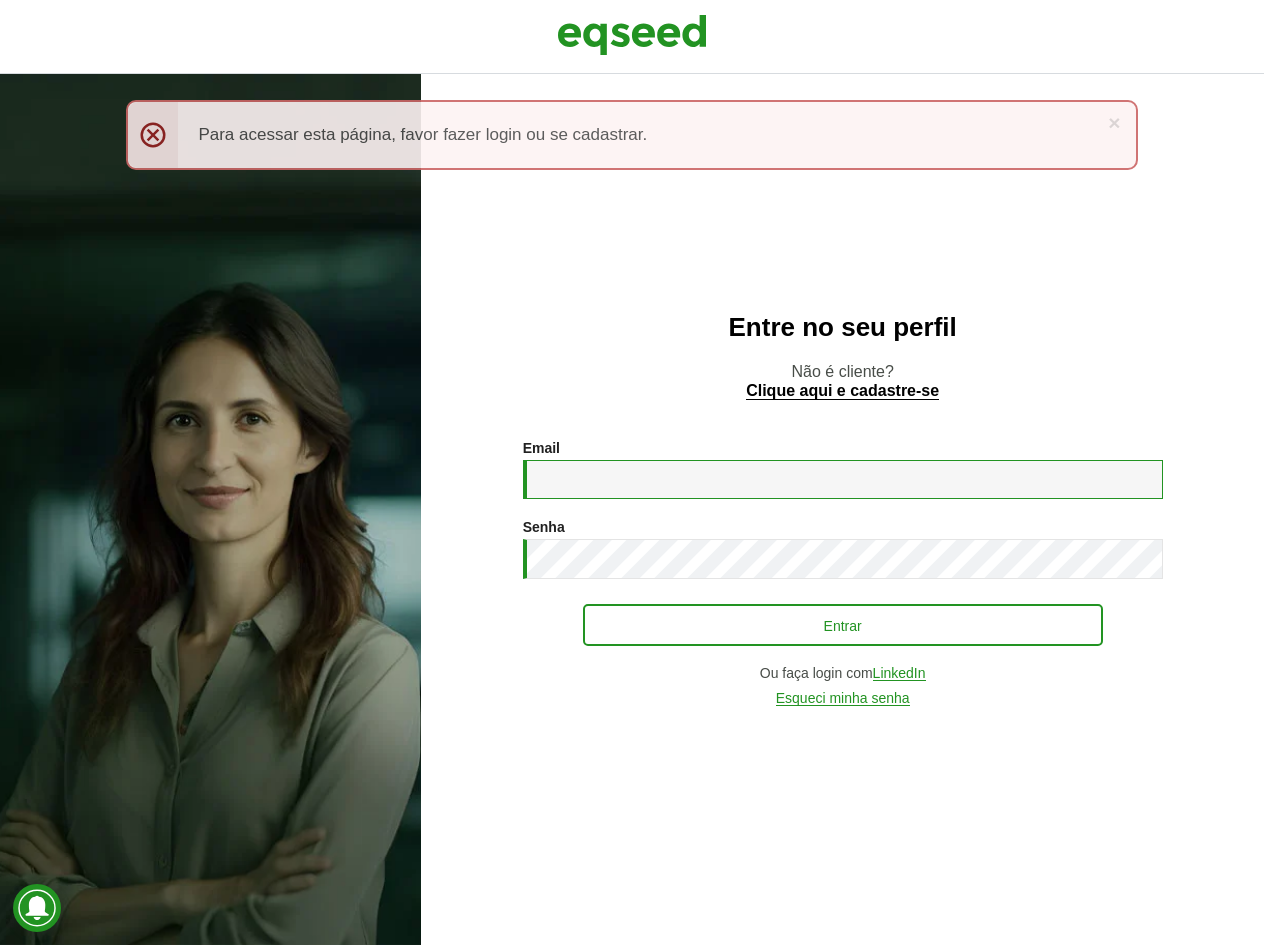 type on "**********" 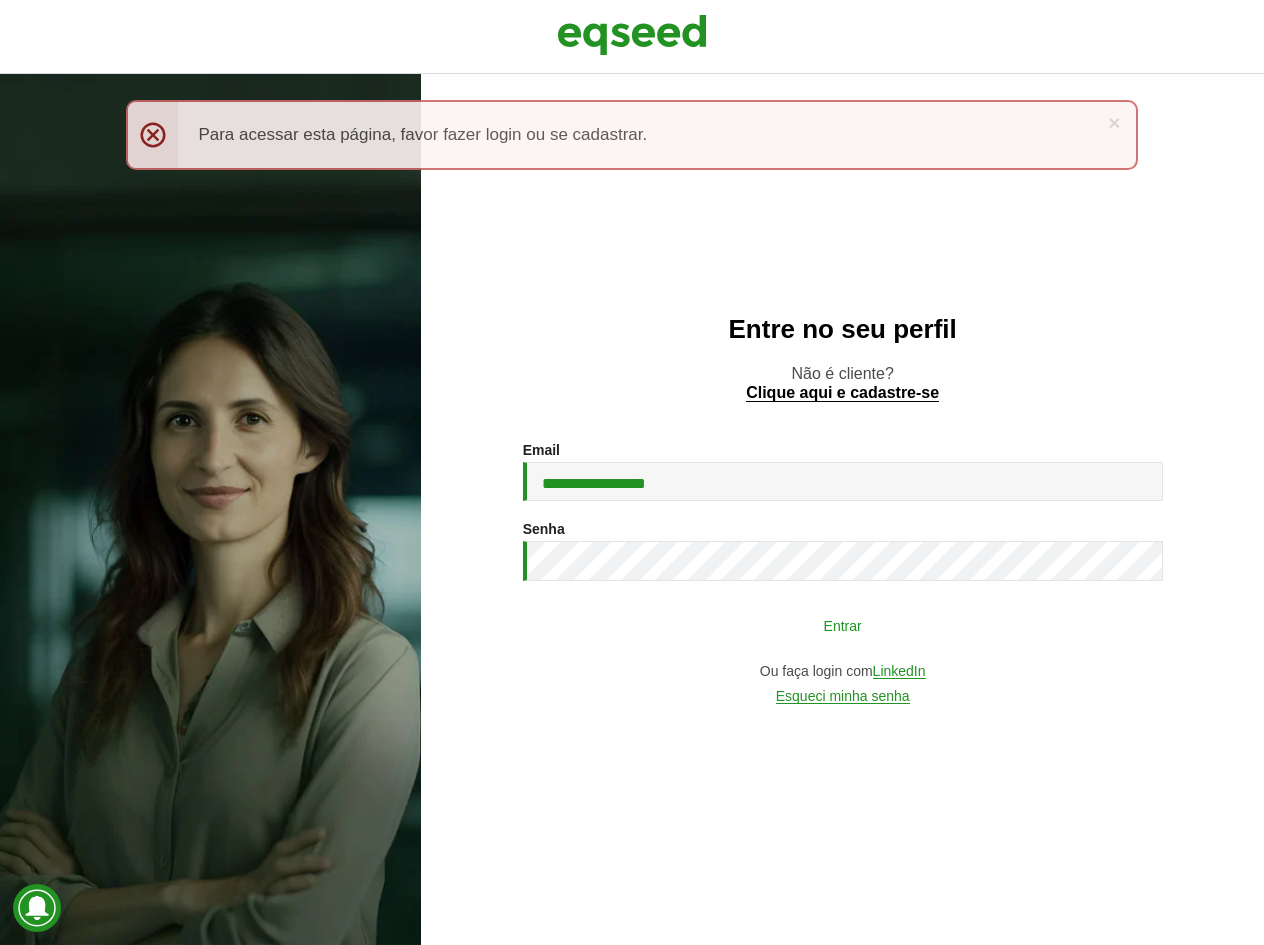 click on "Entrar" at bounding box center [843, 625] 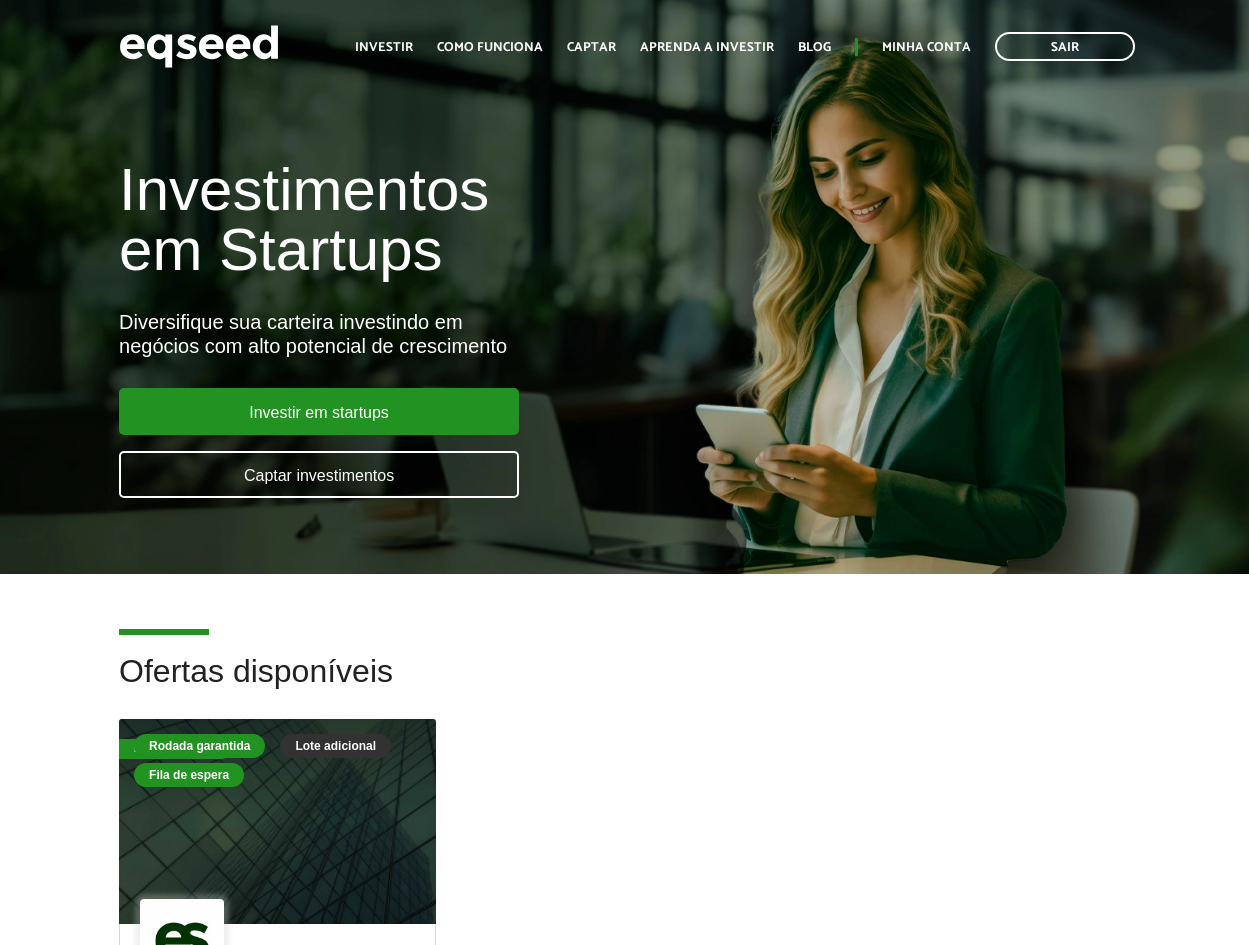 scroll, scrollTop: 0, scrollLeft: 0, axis: both 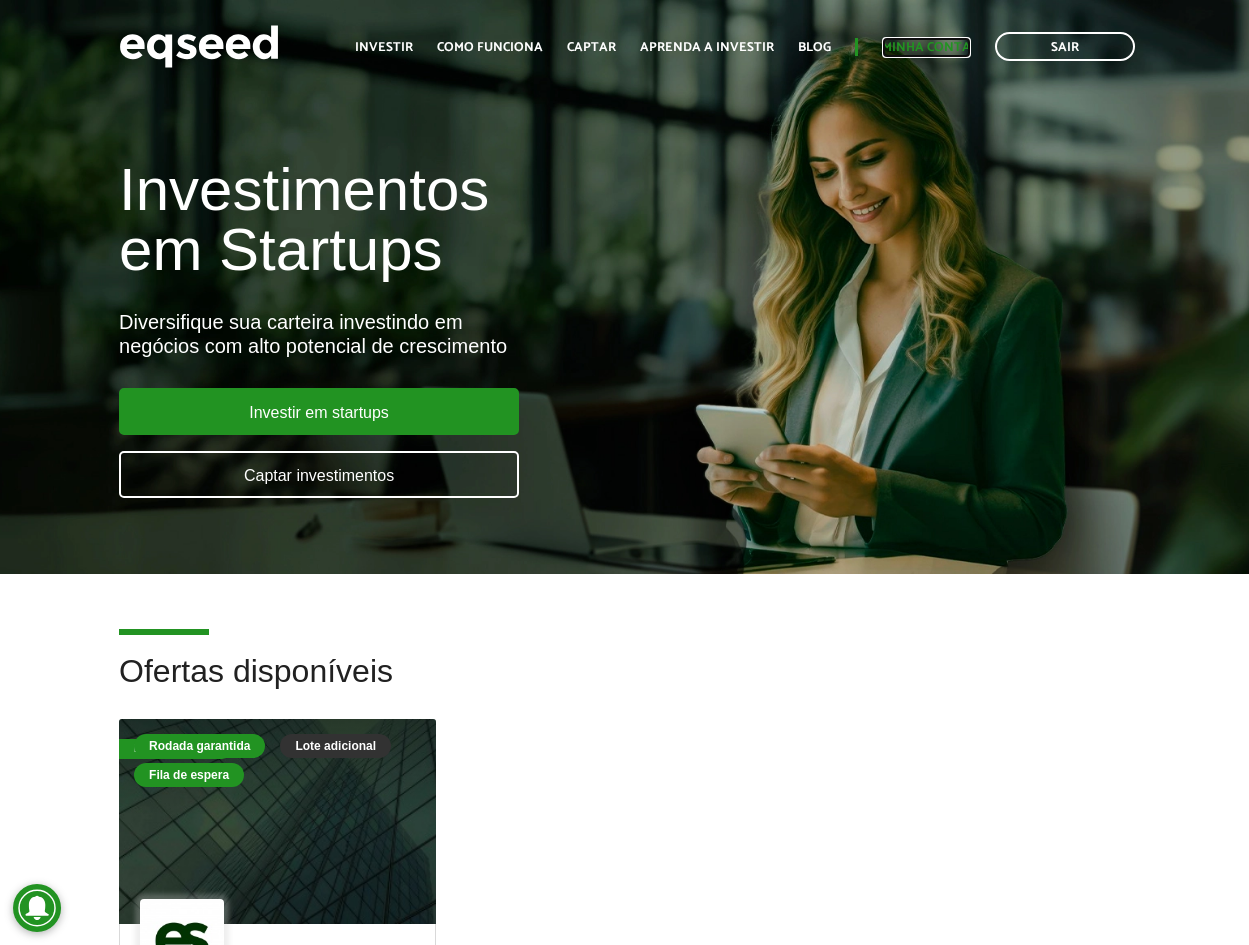 click on "Minha conta" at bounding box center [926, 47] 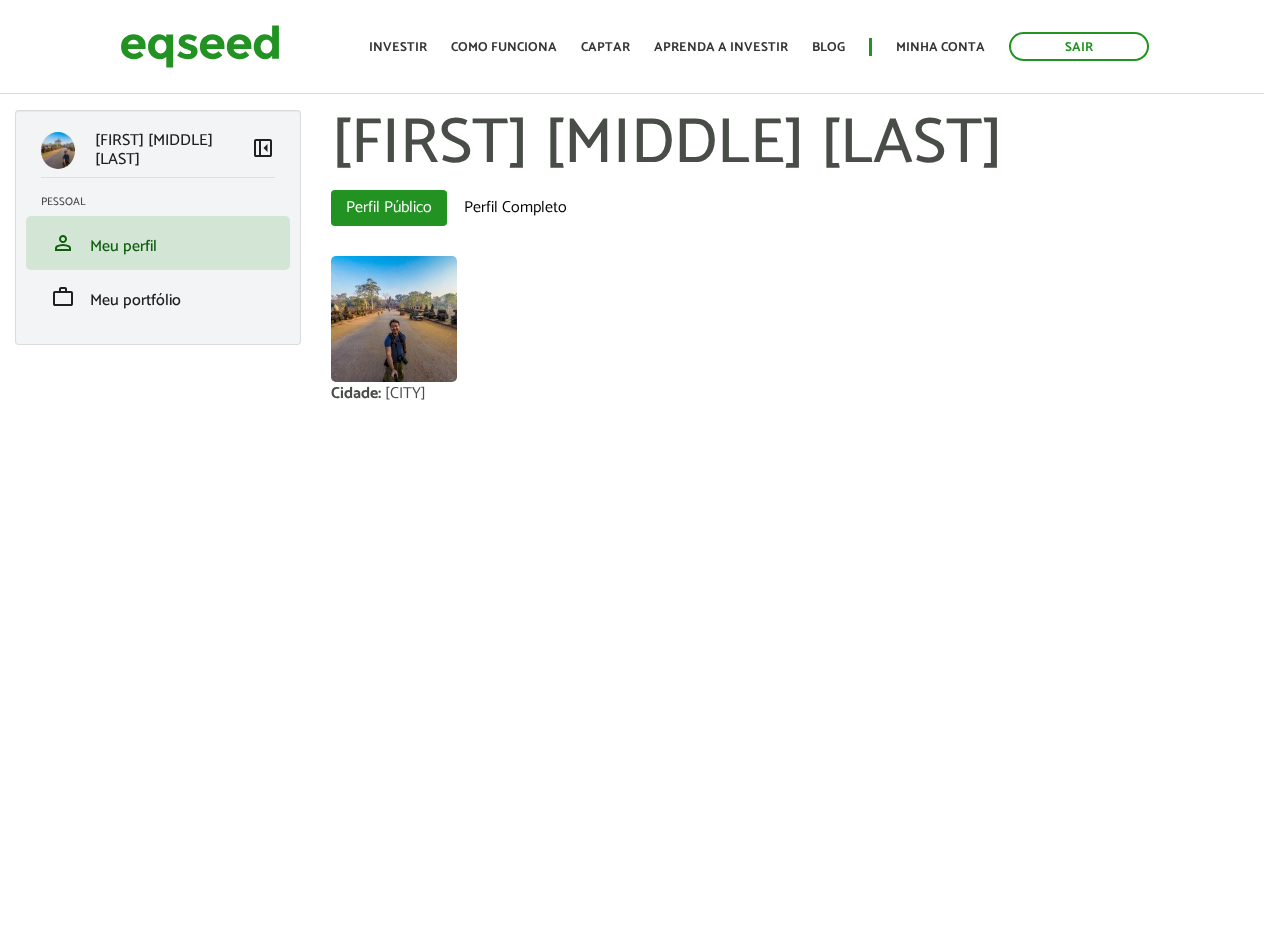 scroll, scrollTop: 0, scrollLeft: 0, axis: both 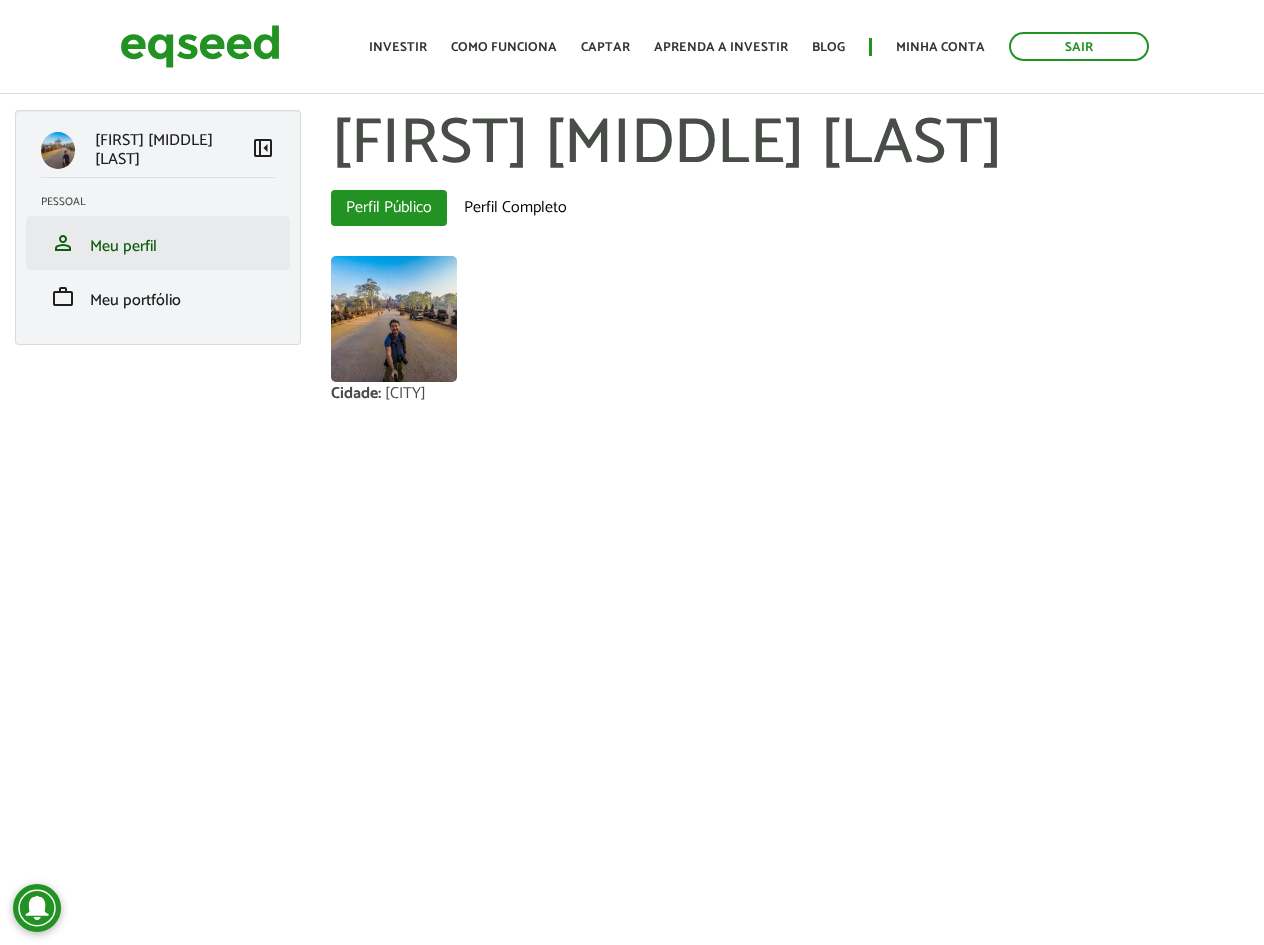 click on "person Meu perfil" at bounding box center [158, 243] 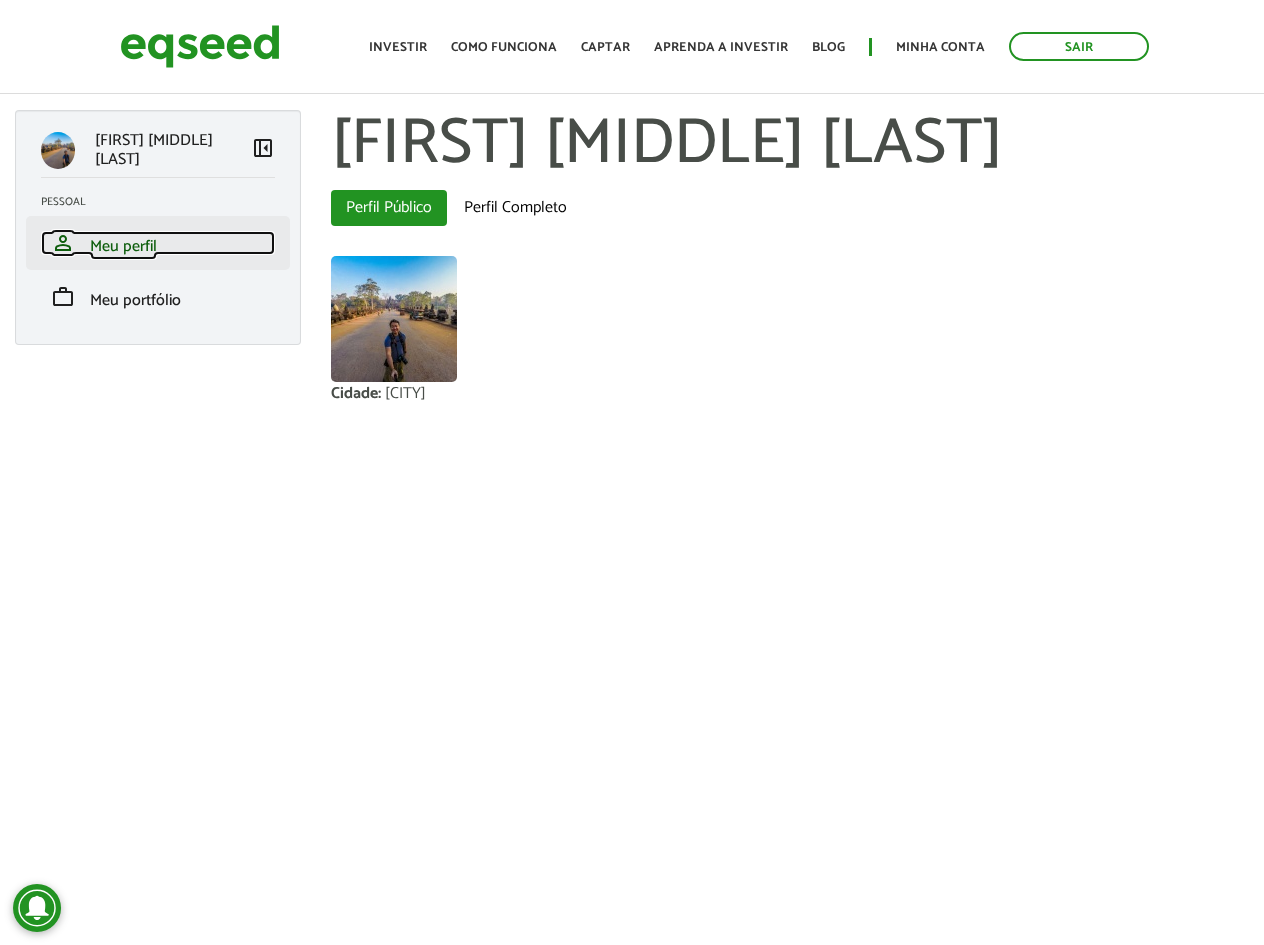 click on "Meu perfil" at bounding box center [123, 246] 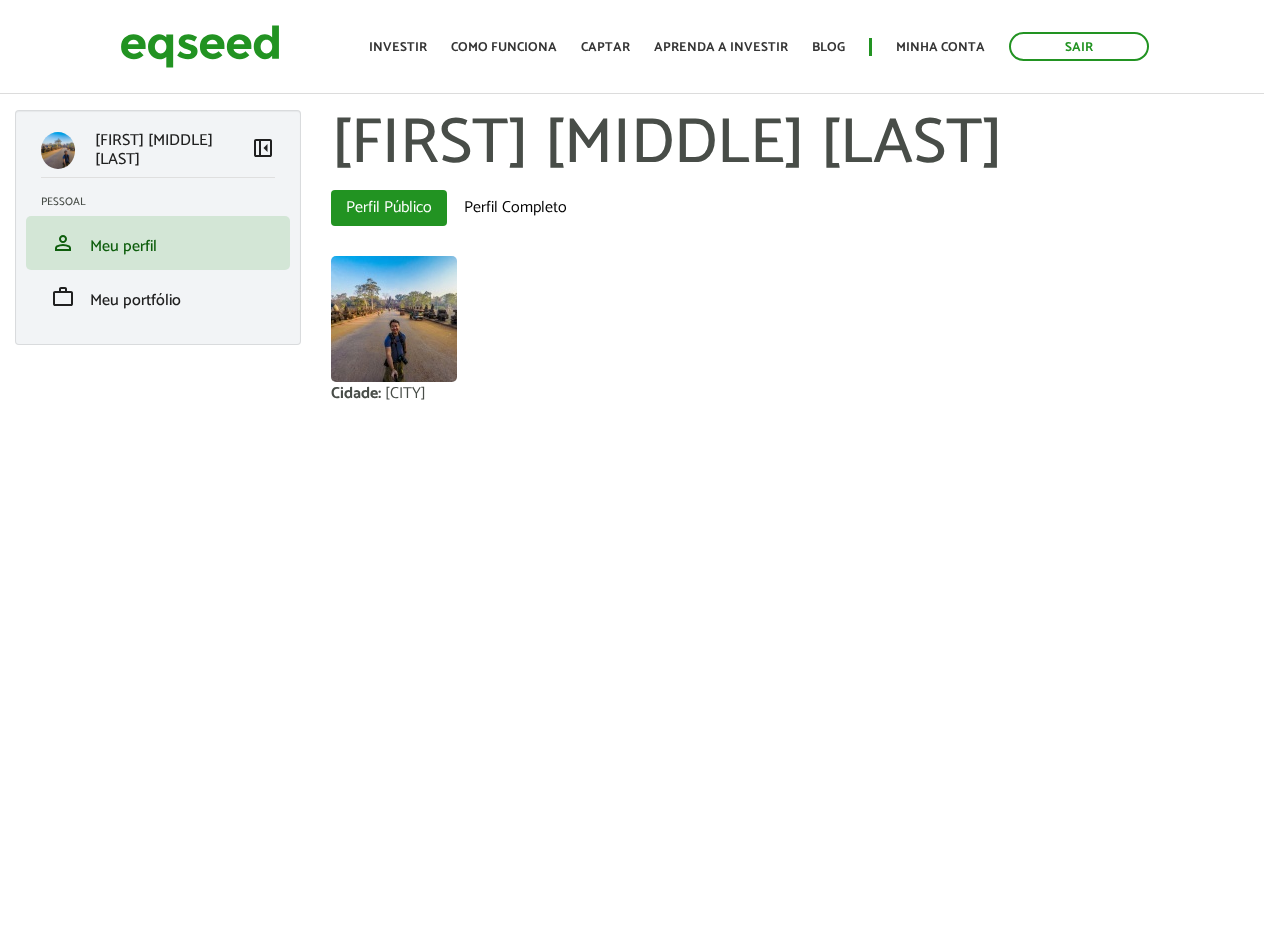 scroll, scrollTop: 0, scrollLeft: 0, axis: both 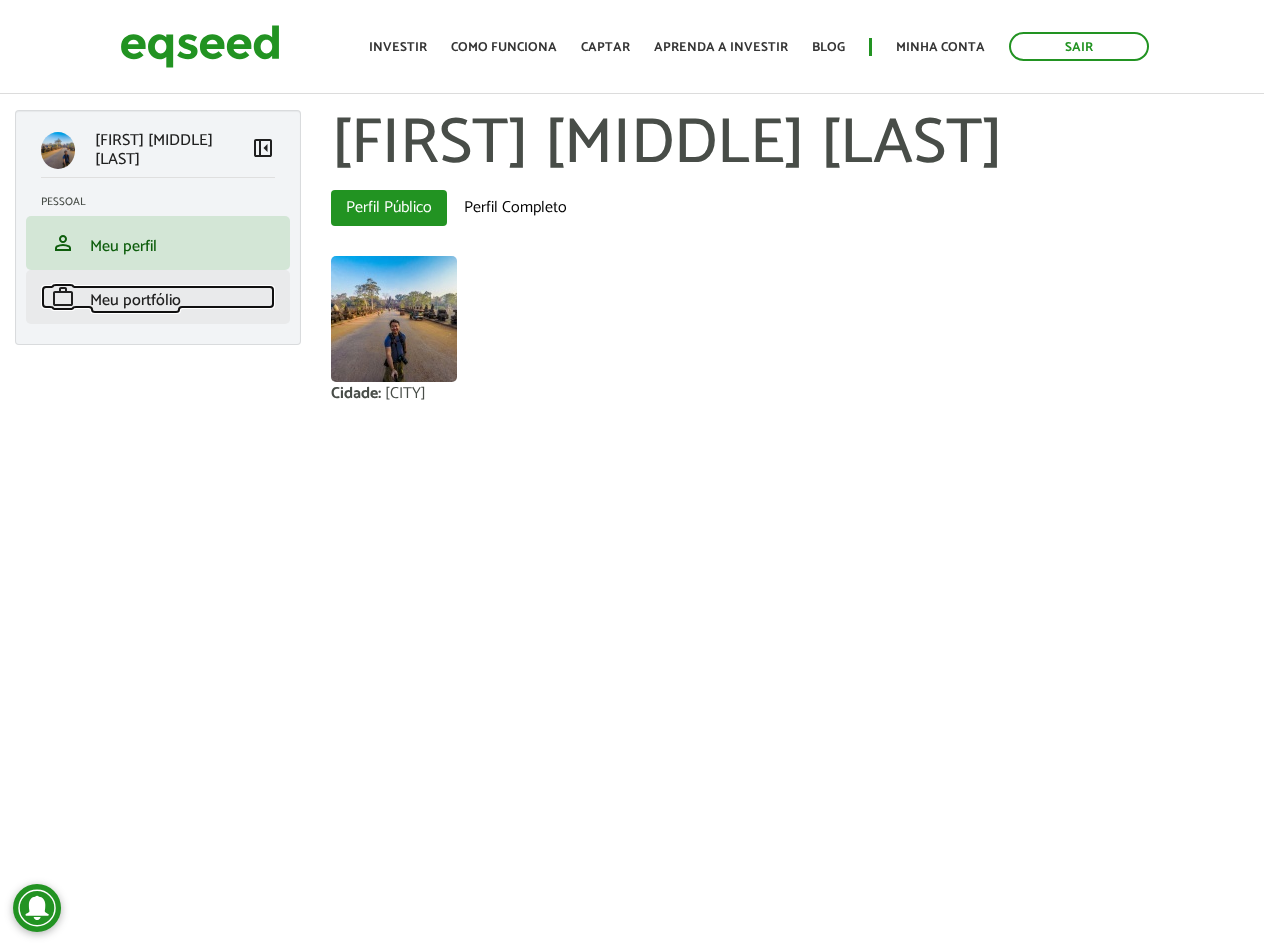 click on "Meu portfólio" at bounding box center (135, 300) 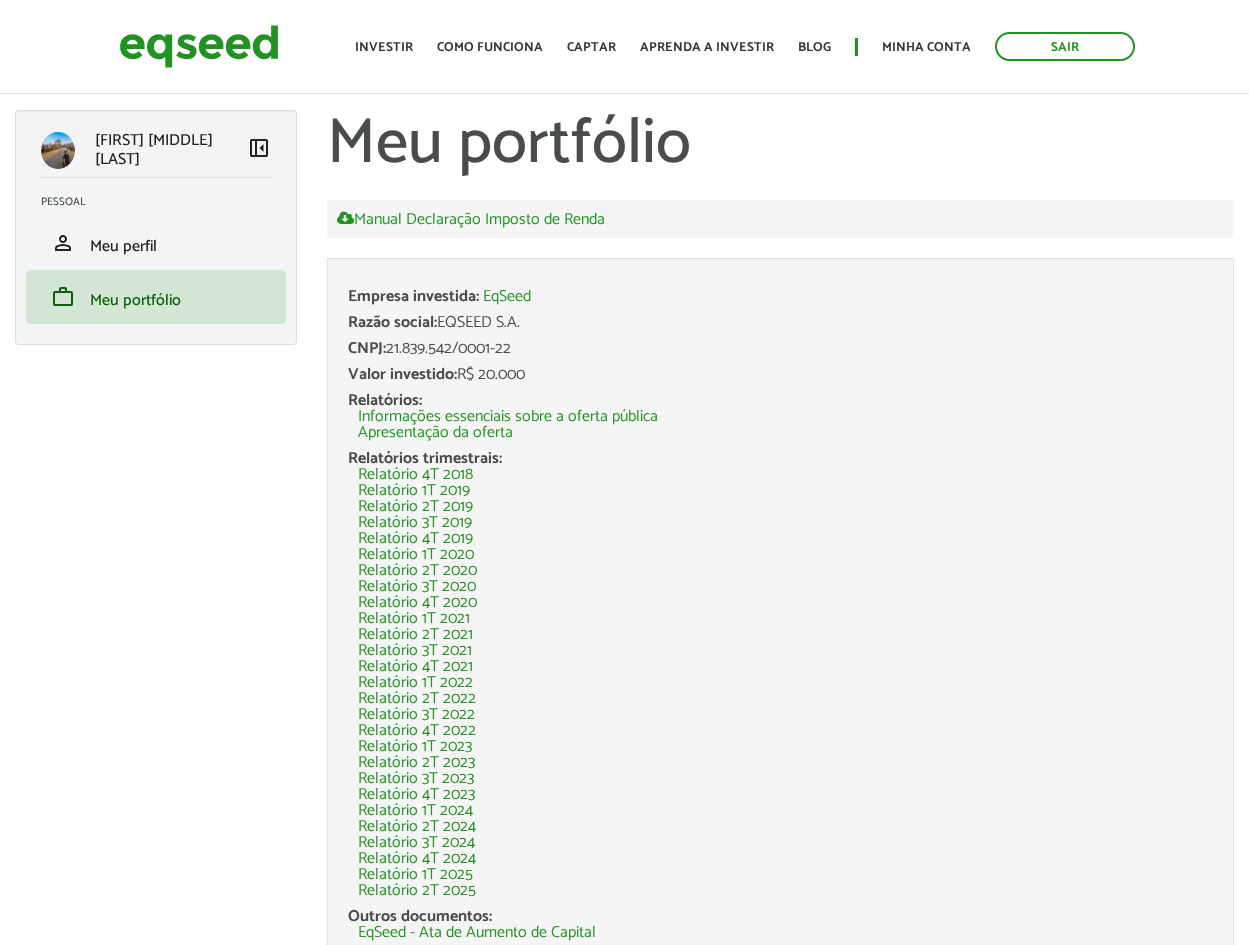 scroll, scrollTop: 0, scrollLeft: 0, axis: both 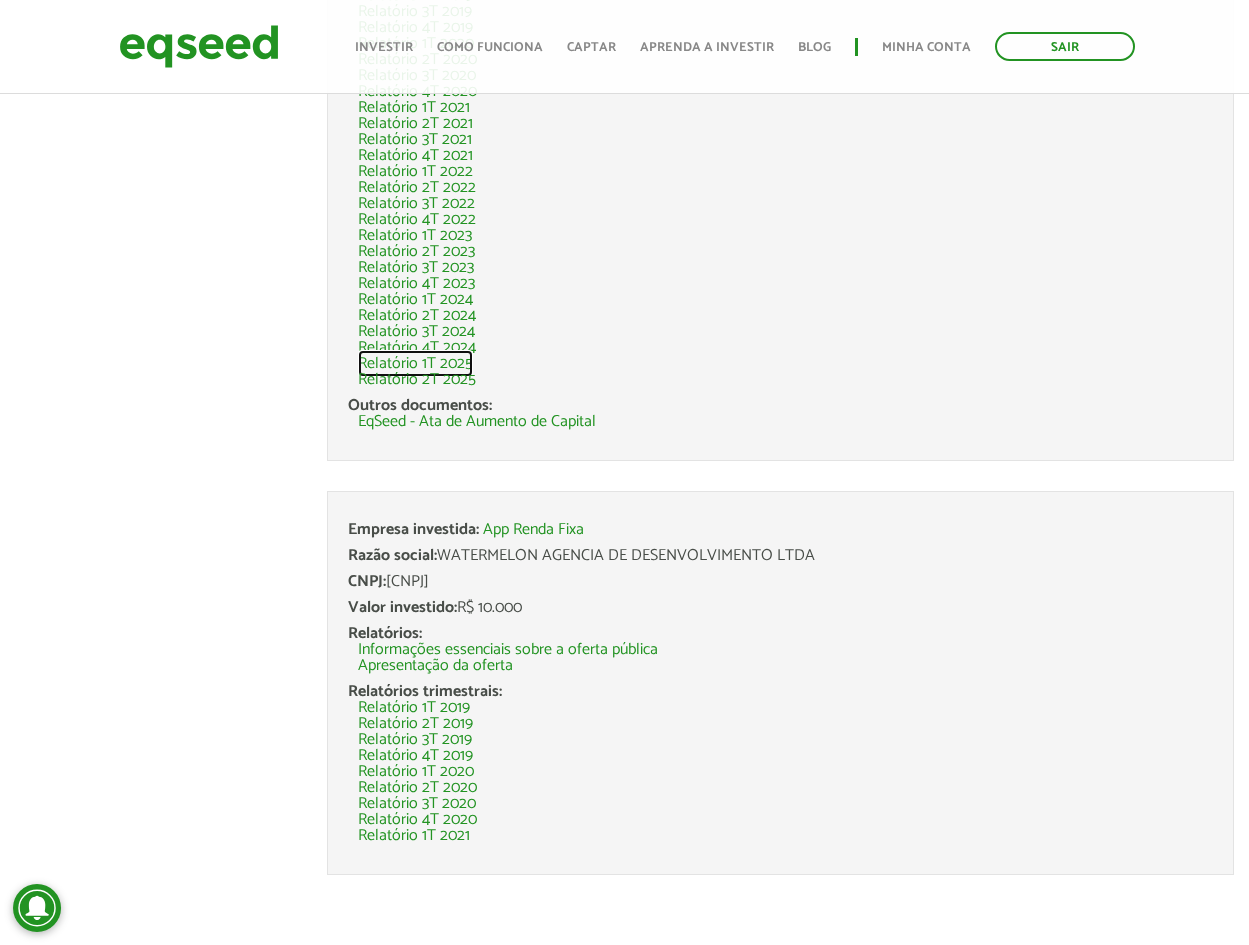 click on "Relatório 1T 2025" at bounding box center [415, 364] 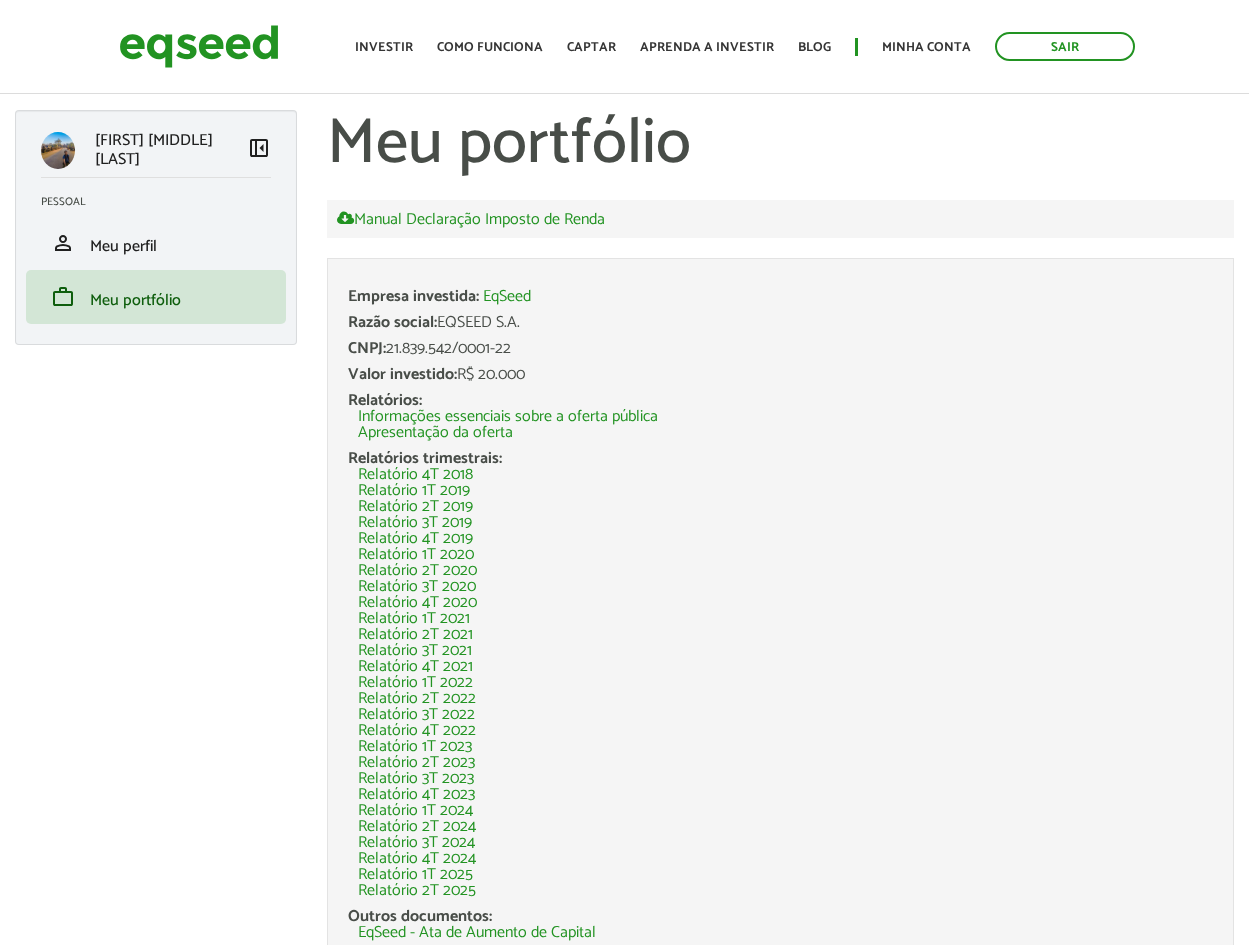 scroll, scrollTop: 0, scrollLeft: 0, axis: both 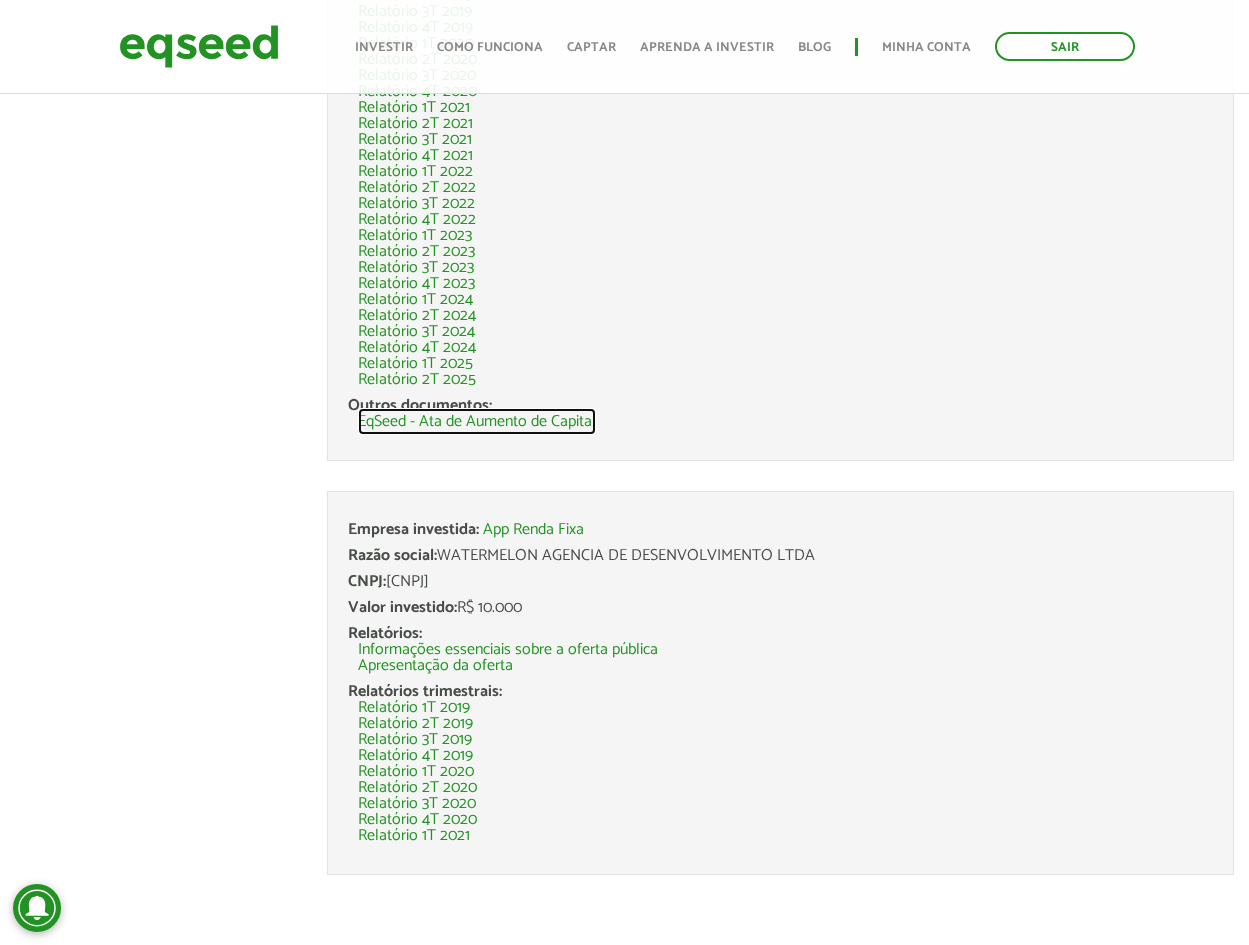 click on "EqSeed - Ata de Aumento de Capital" at bounding box center (477, 422) 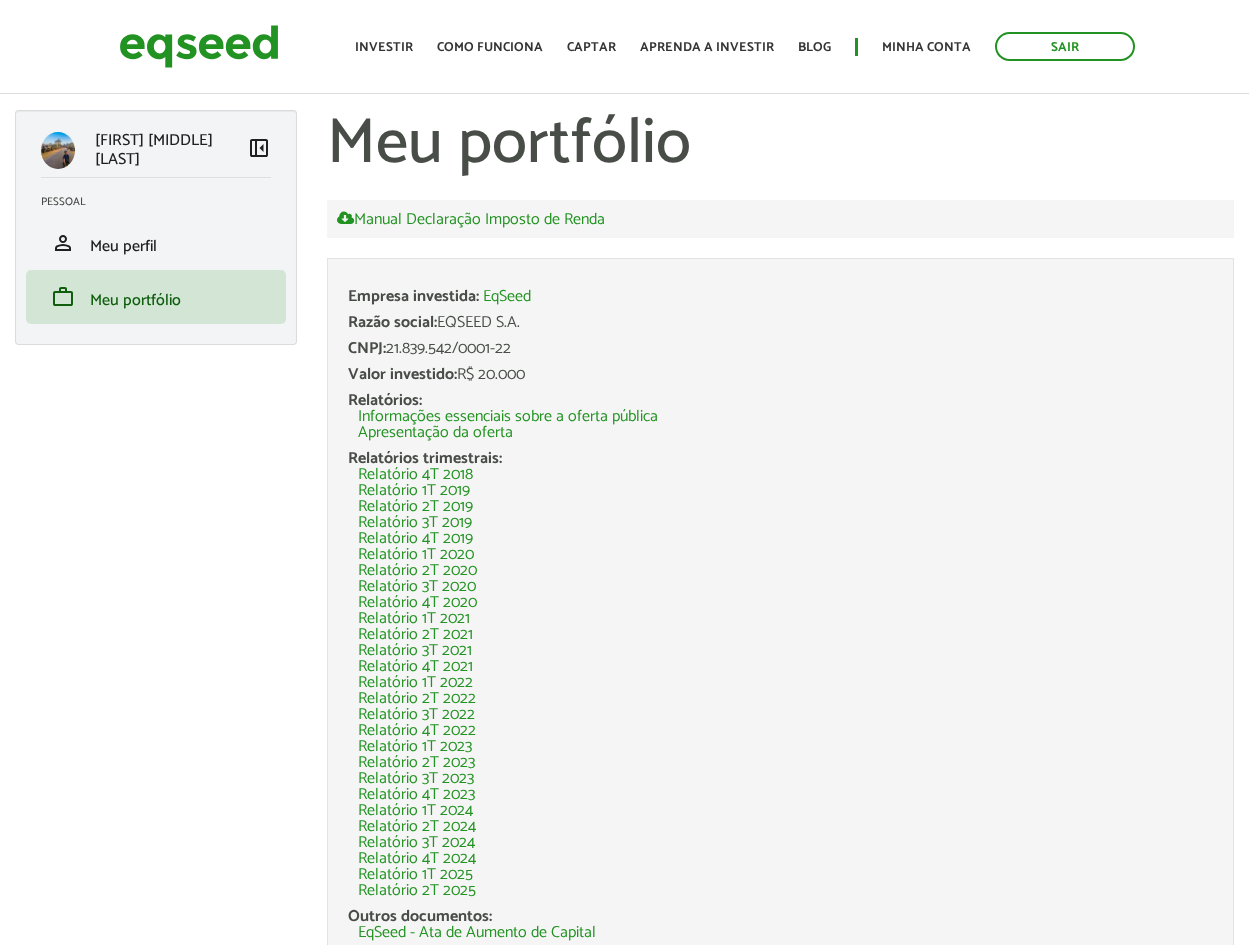 scroll, scrollTop: 511, scrollLeft: 0, axis: vertical 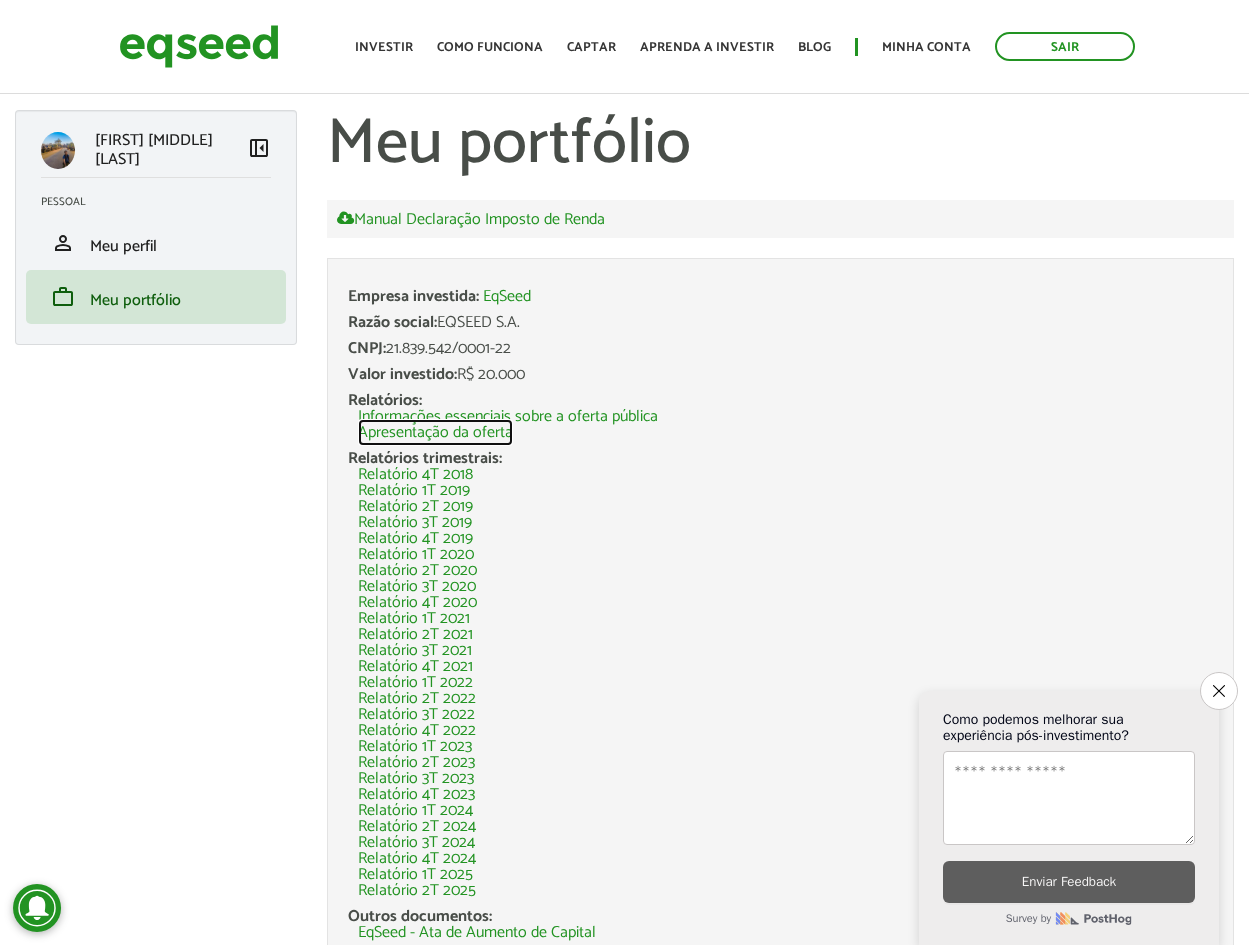 click on "Apresentação da oferta" at bounding box center [435, 433] 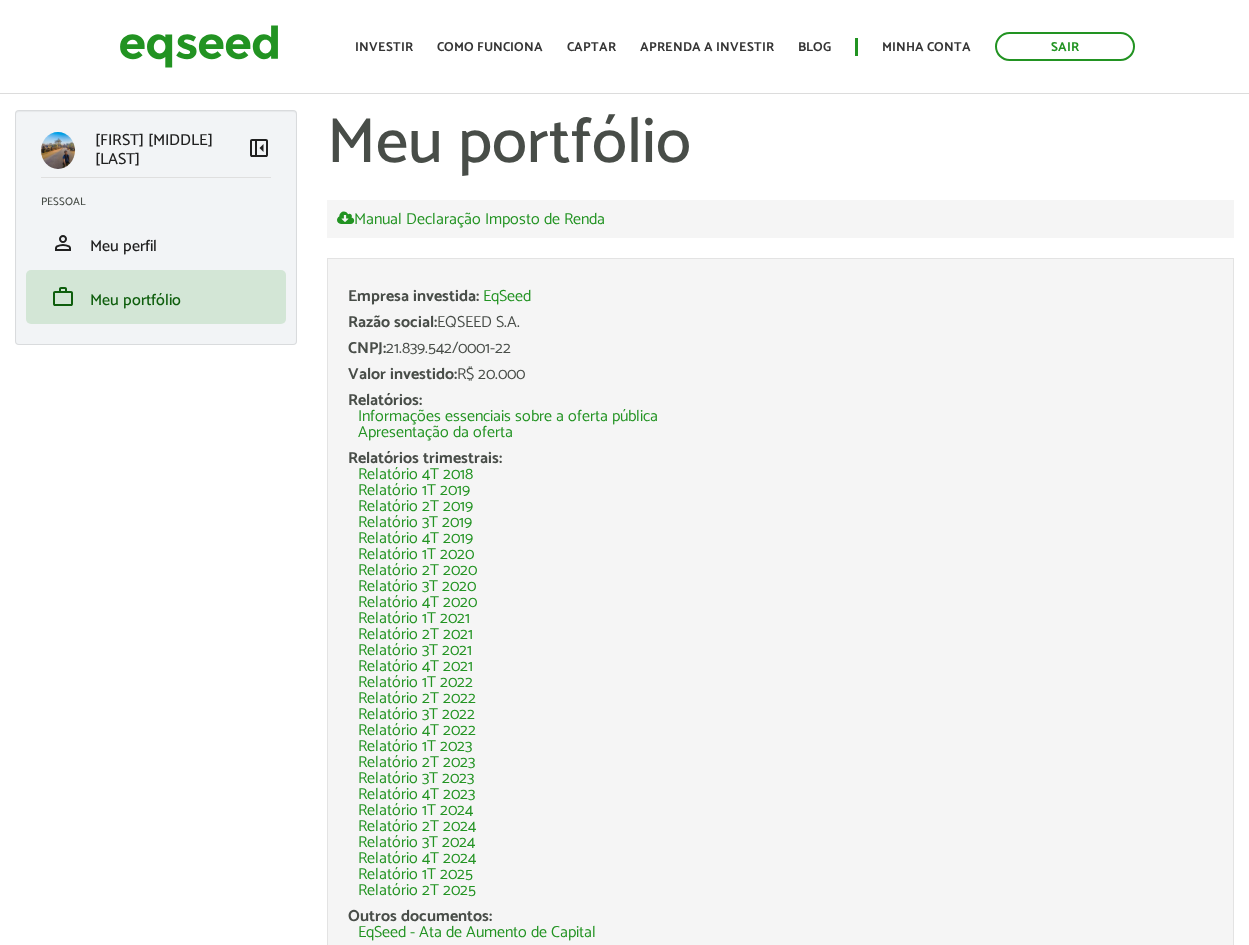 scroll, scrollTop: 0, scrollLeft: 0, axis: both 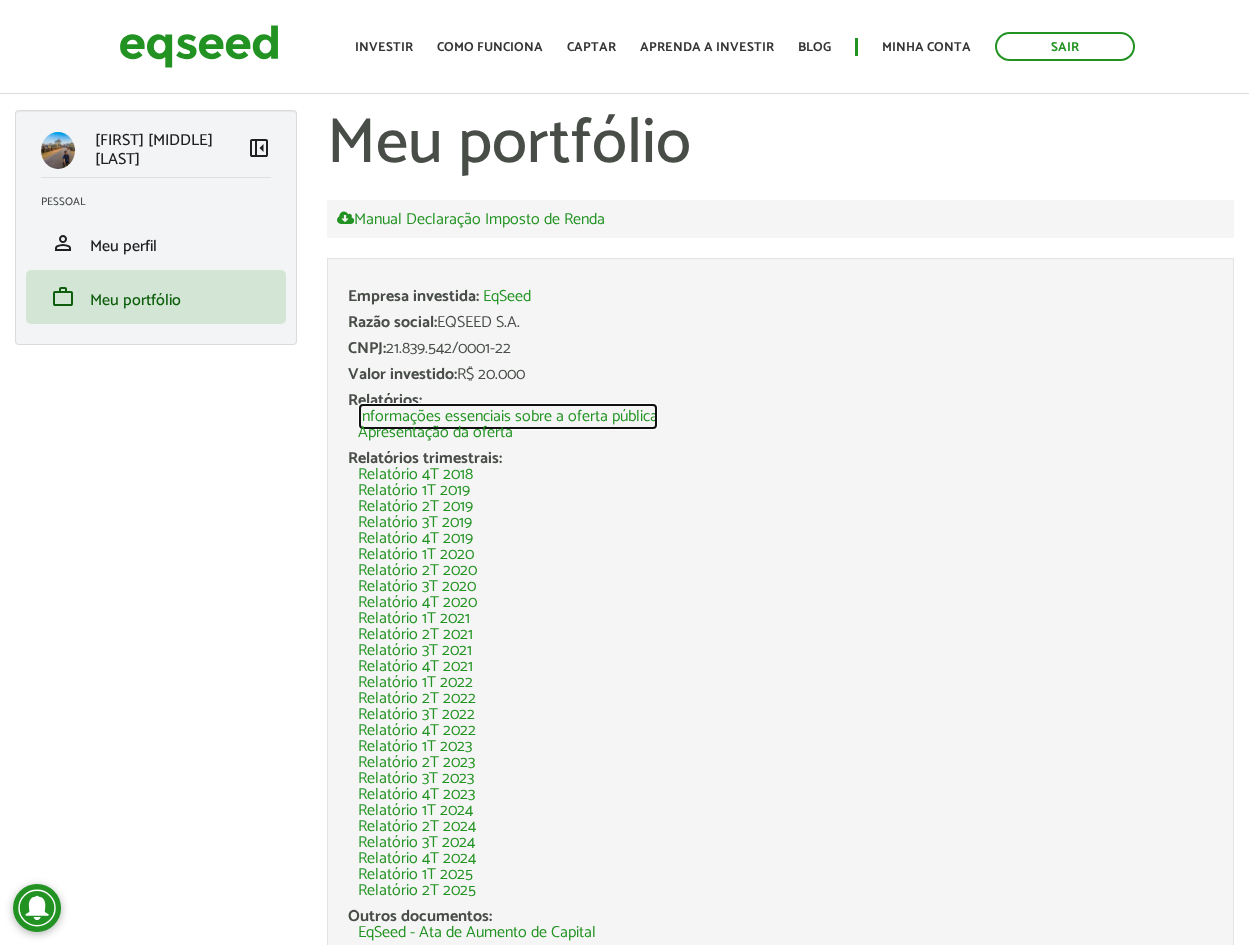 click on "Informações essenciais sobre a oferta pública" at bounding box center [508, 417] 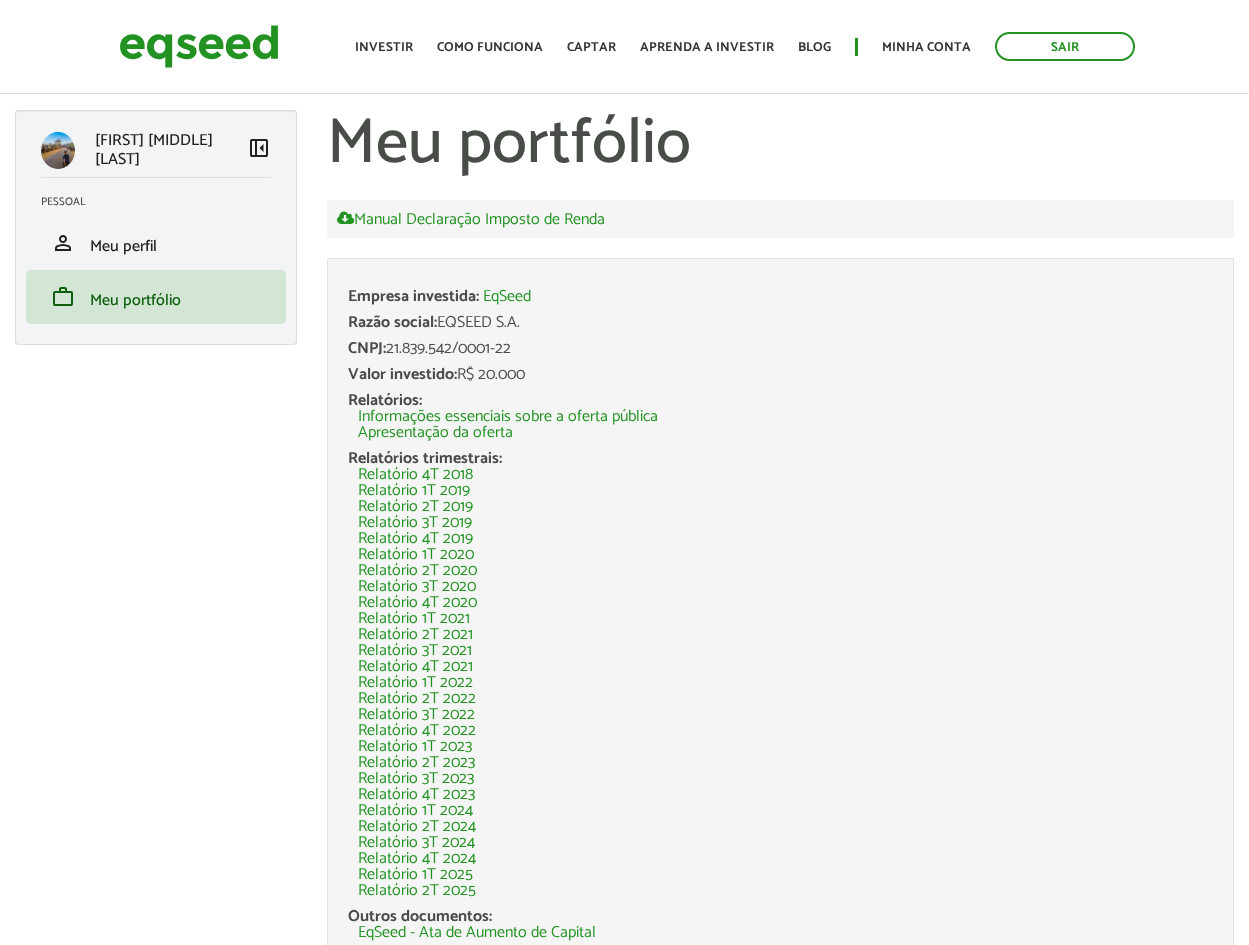 scroll, scrollTop: 0, scrollLeft: 0, axis: both 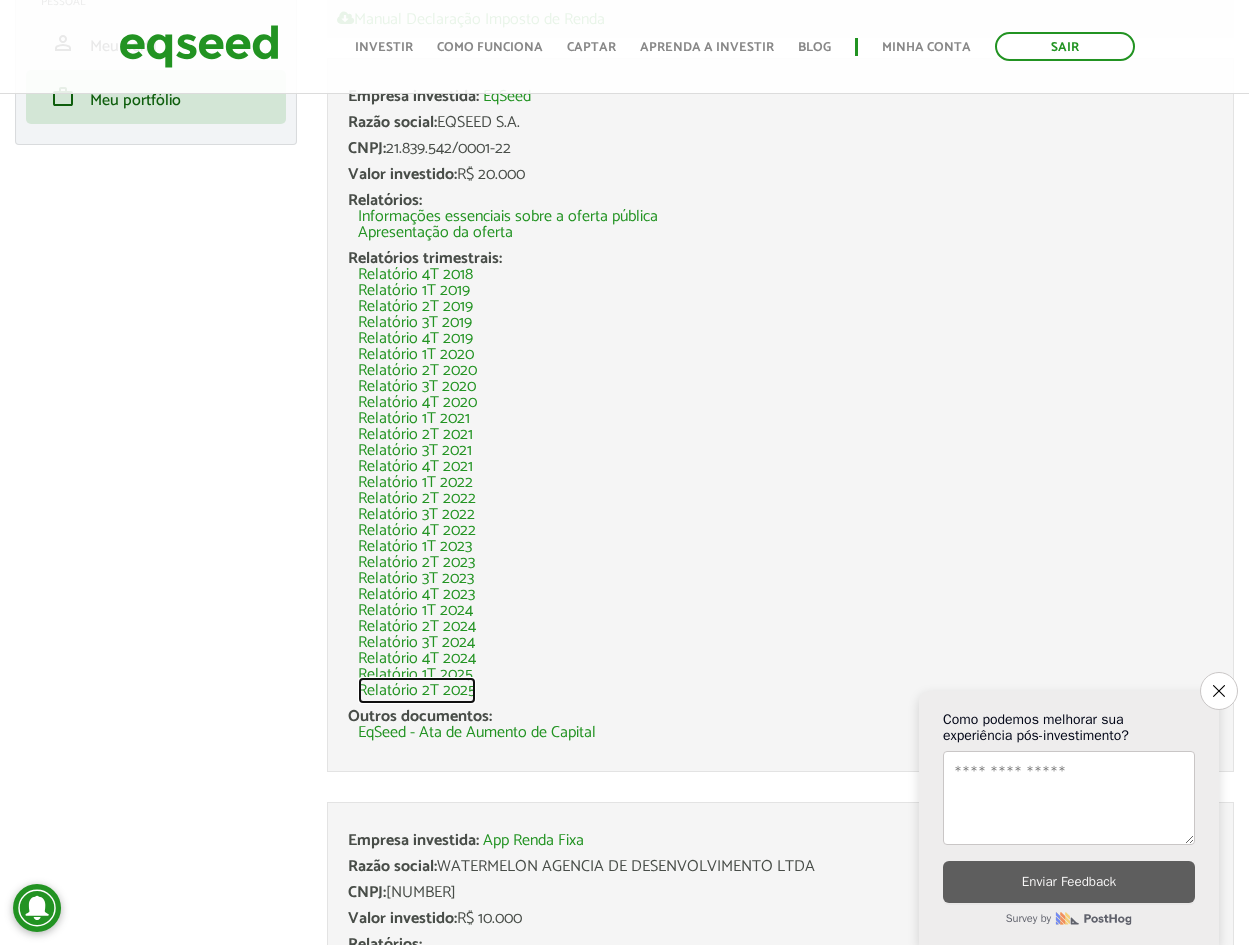 click on "Relatório 2T 2025" at bounding box center (417, 691) 